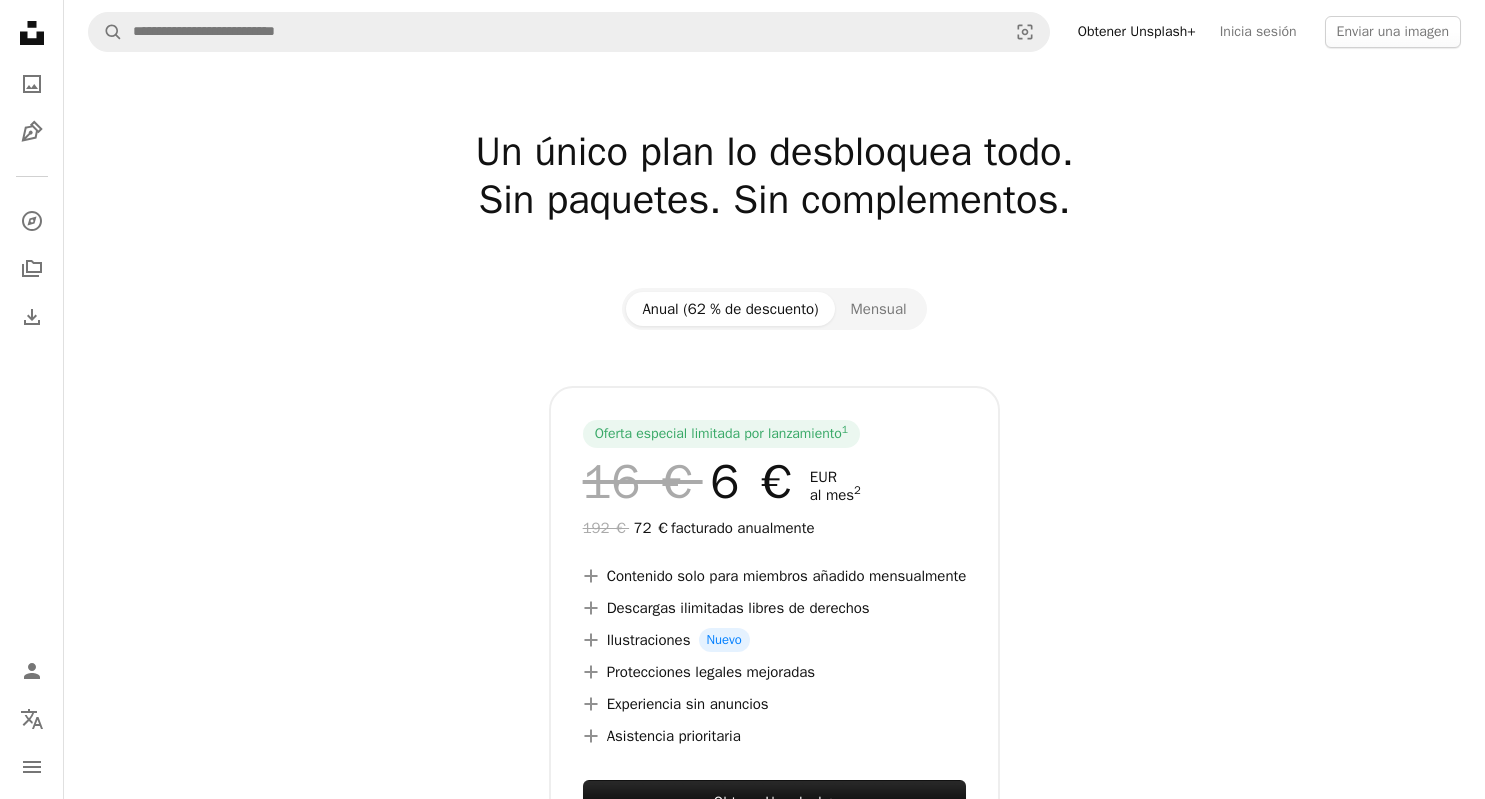 scroll, scrollTop: 0, scrollLeft: 0, axis: both 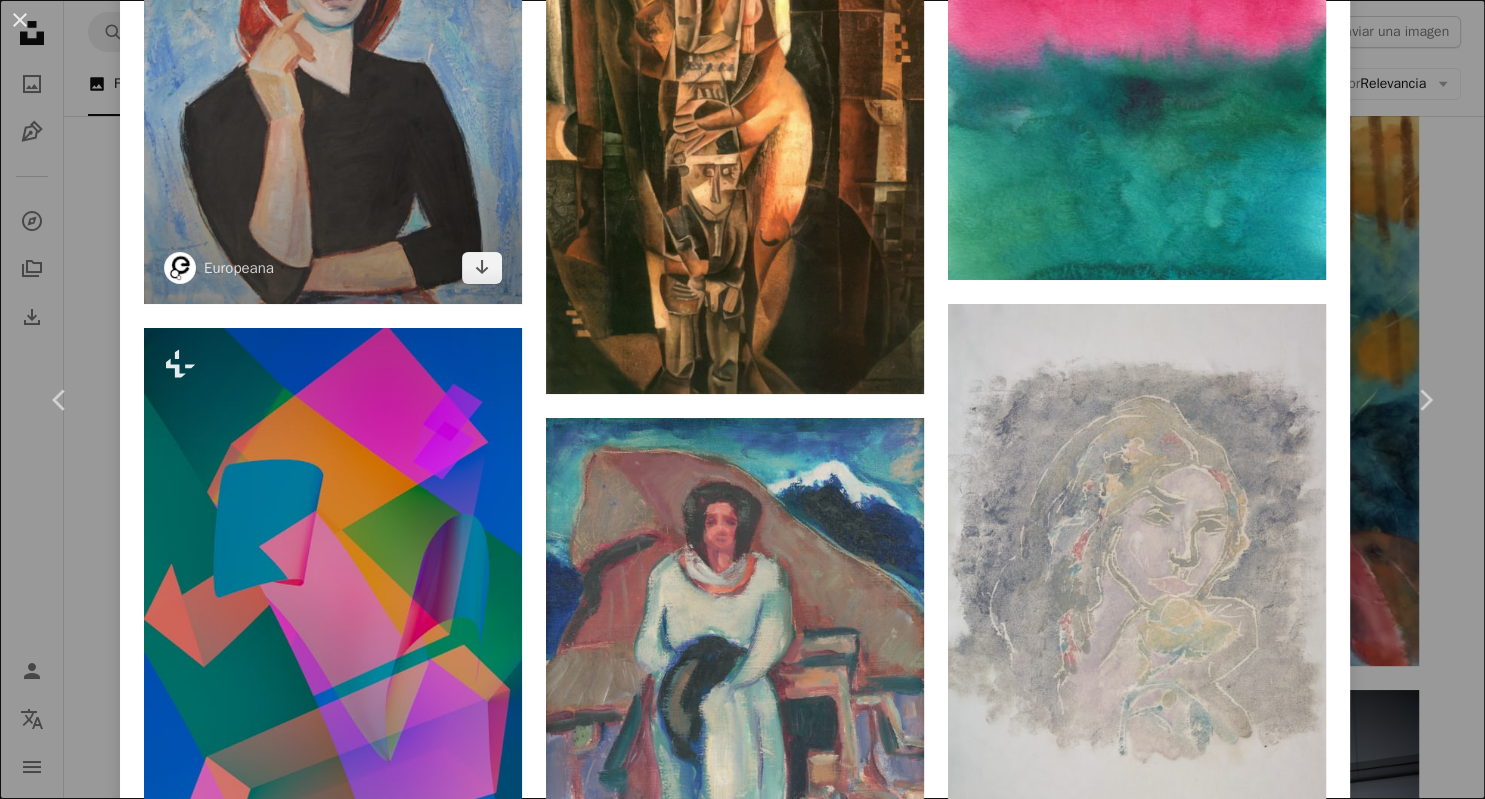 click at bounding box center [333, 74] 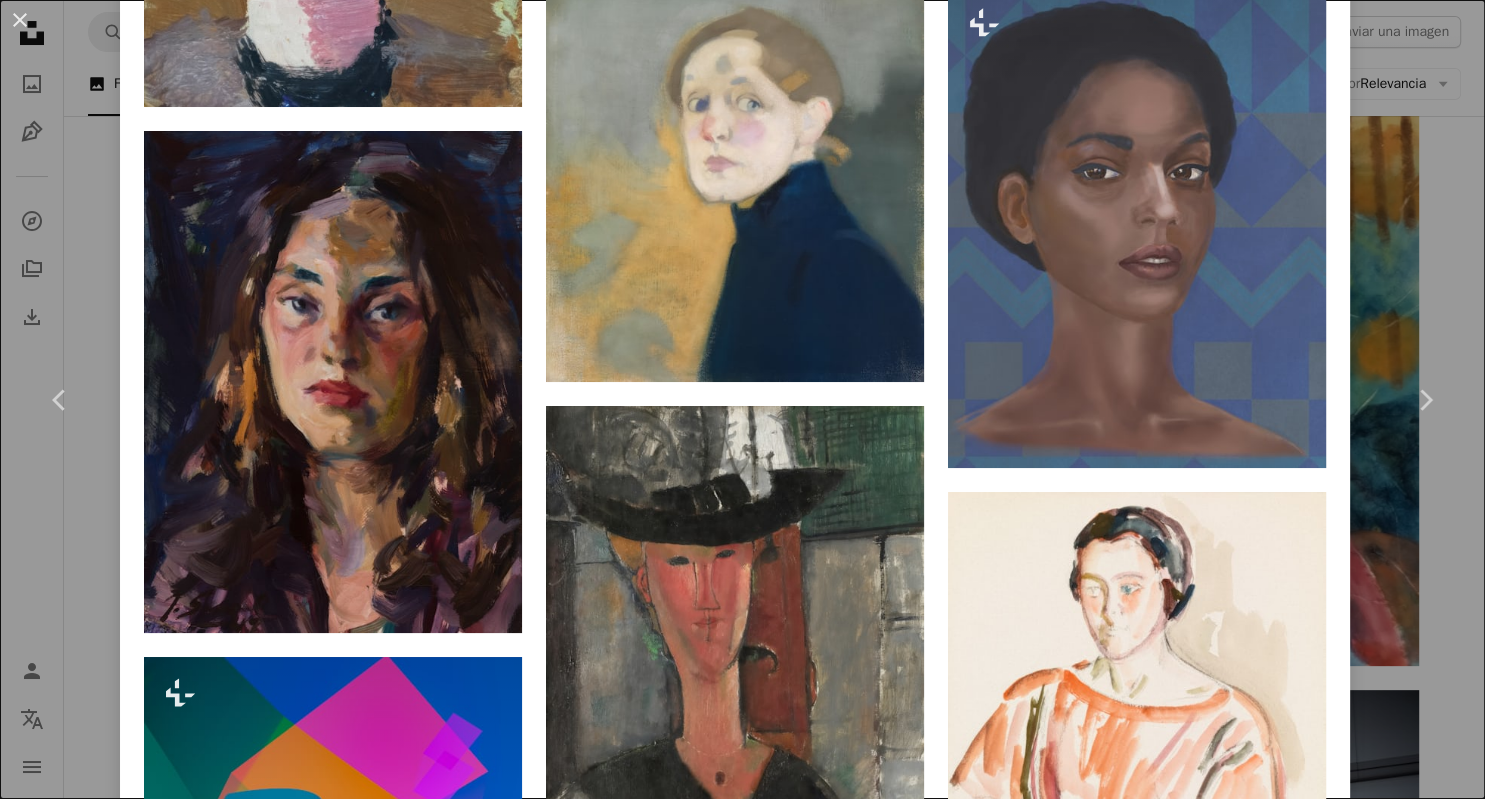 scroll, scrollTop: 6720, scrollLeft: 0, axis: vertical 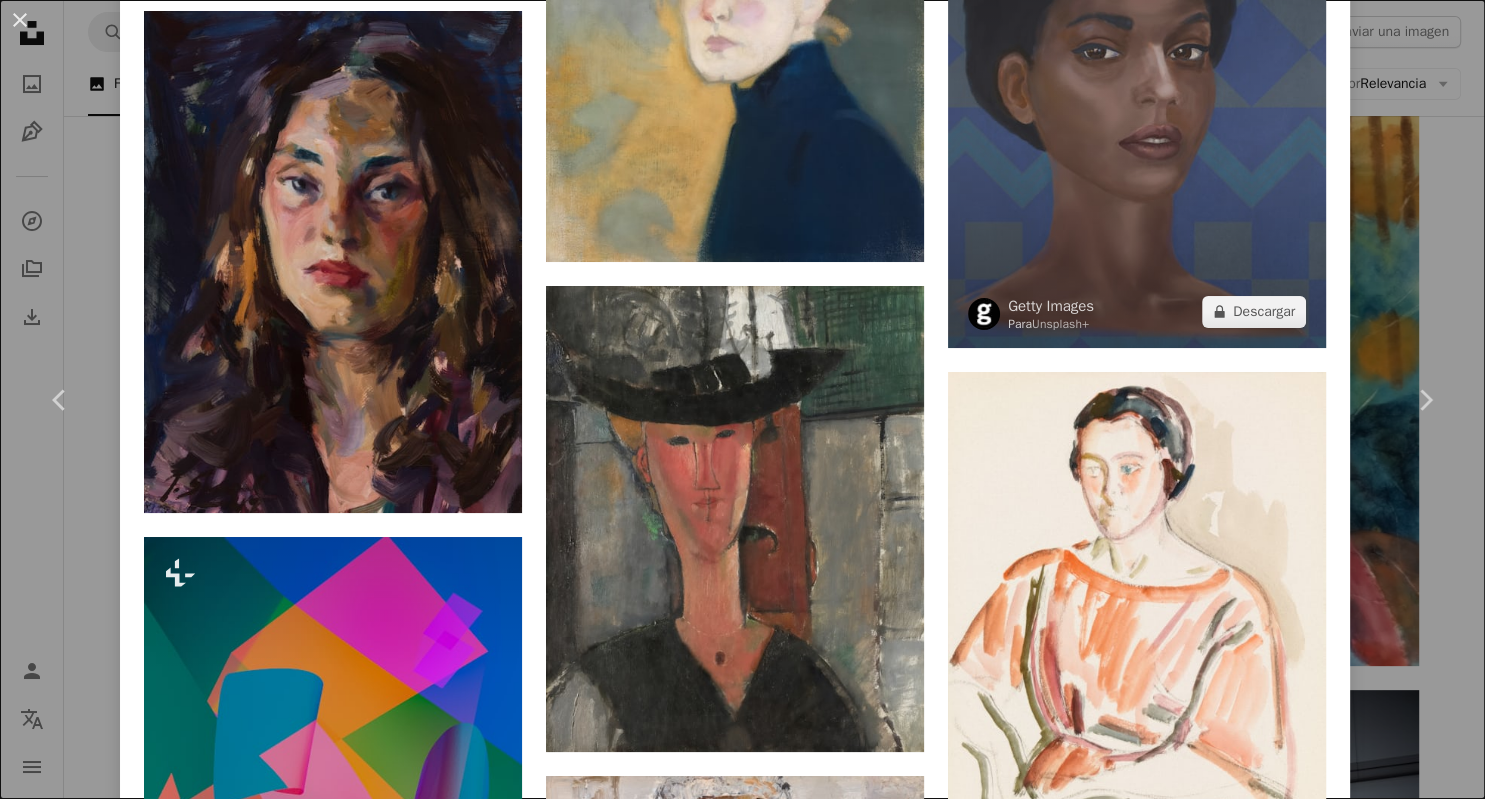 click at bounding box center (1137, 107) 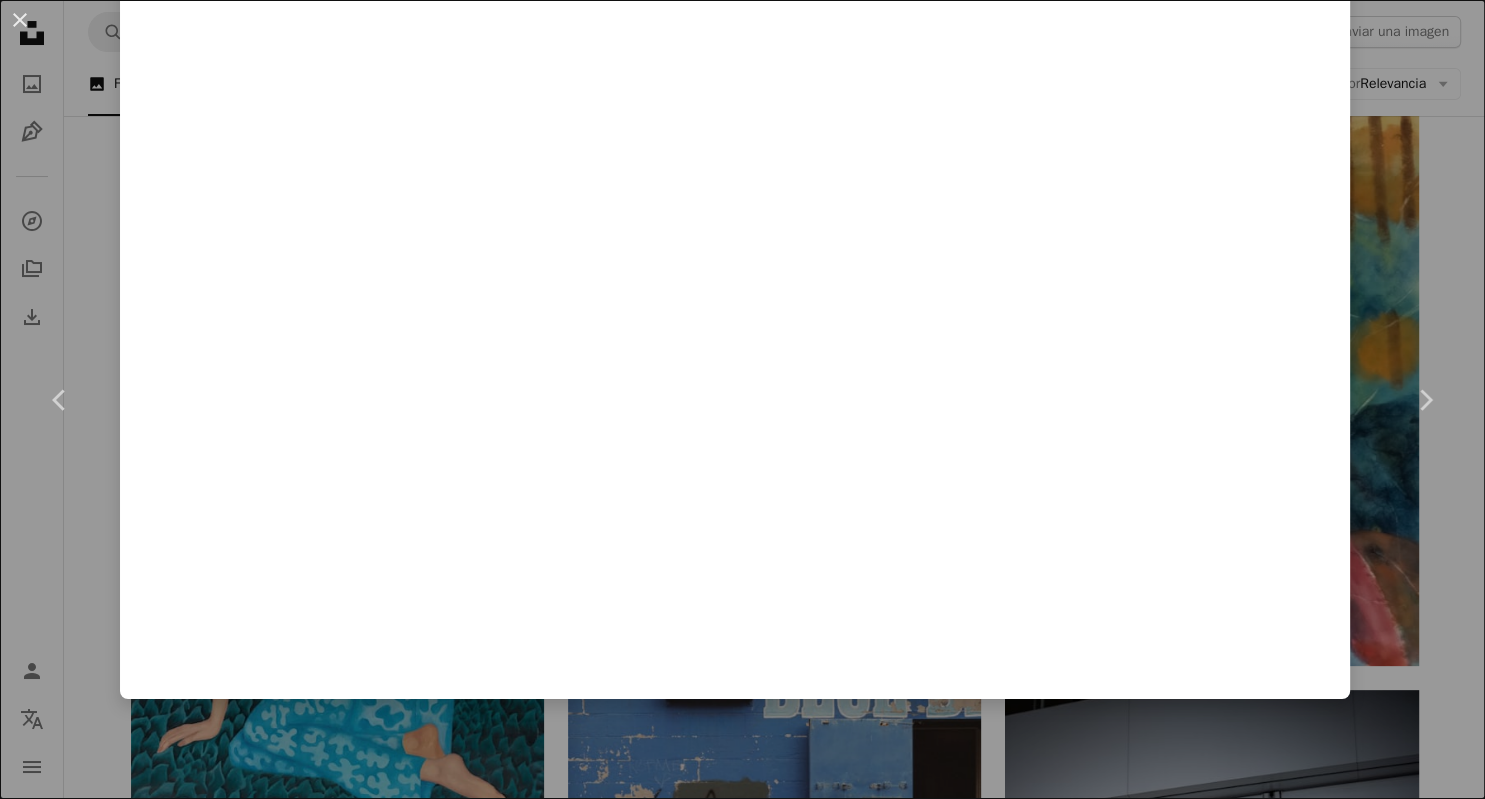 scroll, scrollTop: 0, scrollLeft: 0, axis: both 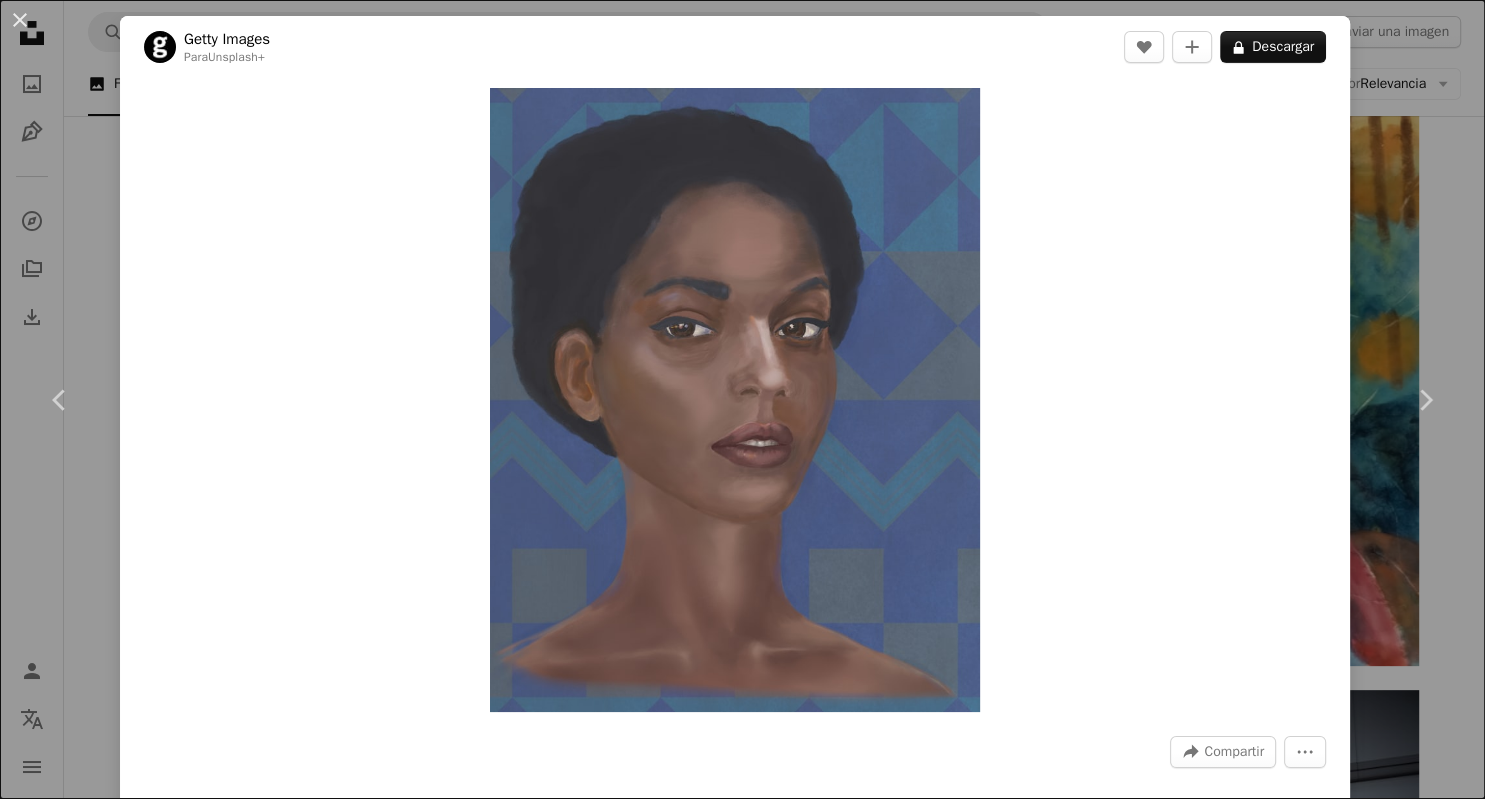 drag, startPoint x: 1287, startPoint y: 53, endPoint x: 1273, endPoint y: 71, distance: 22.803509 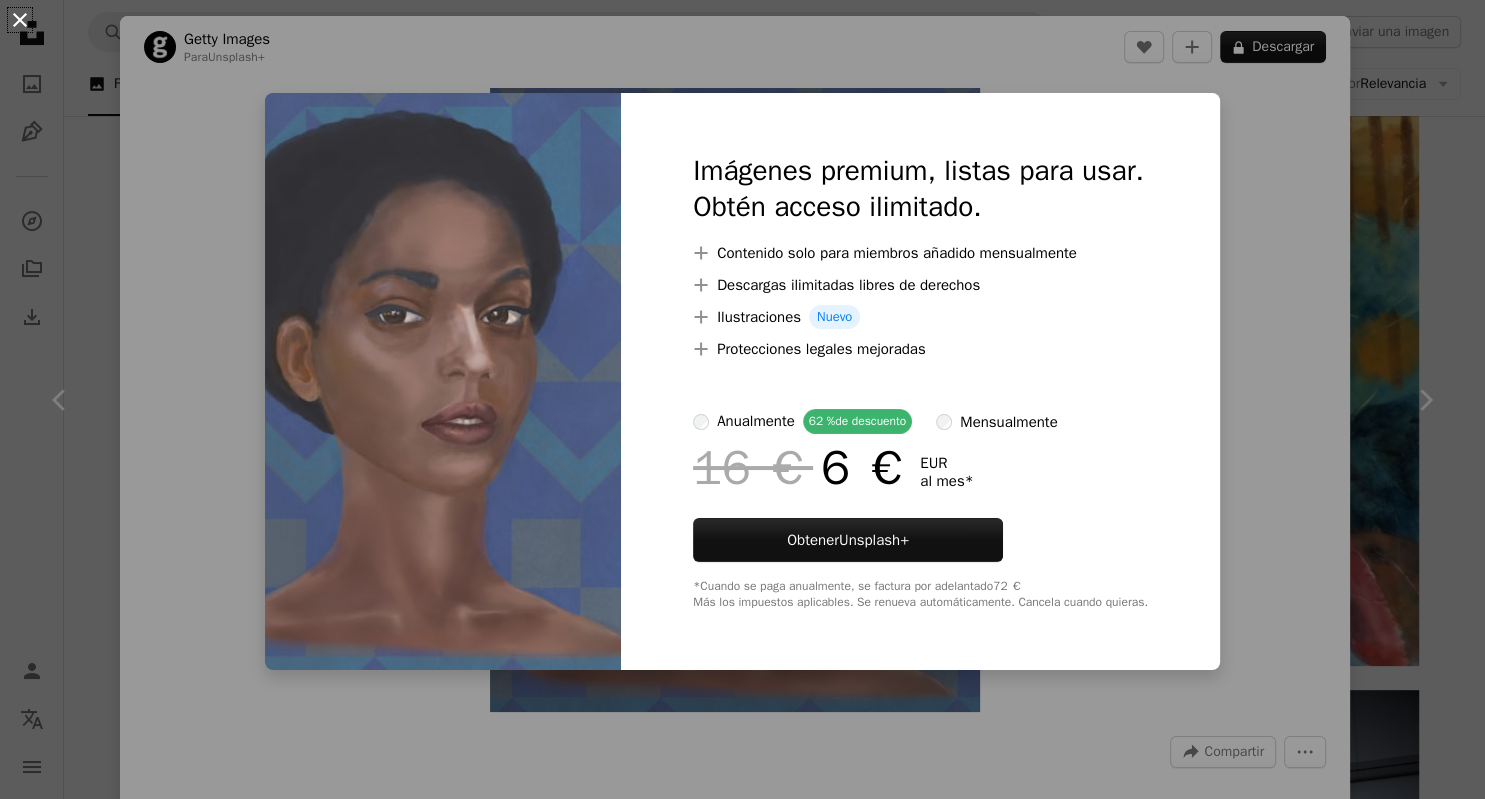 click on "An X shape" at bounding box center [20, 20] 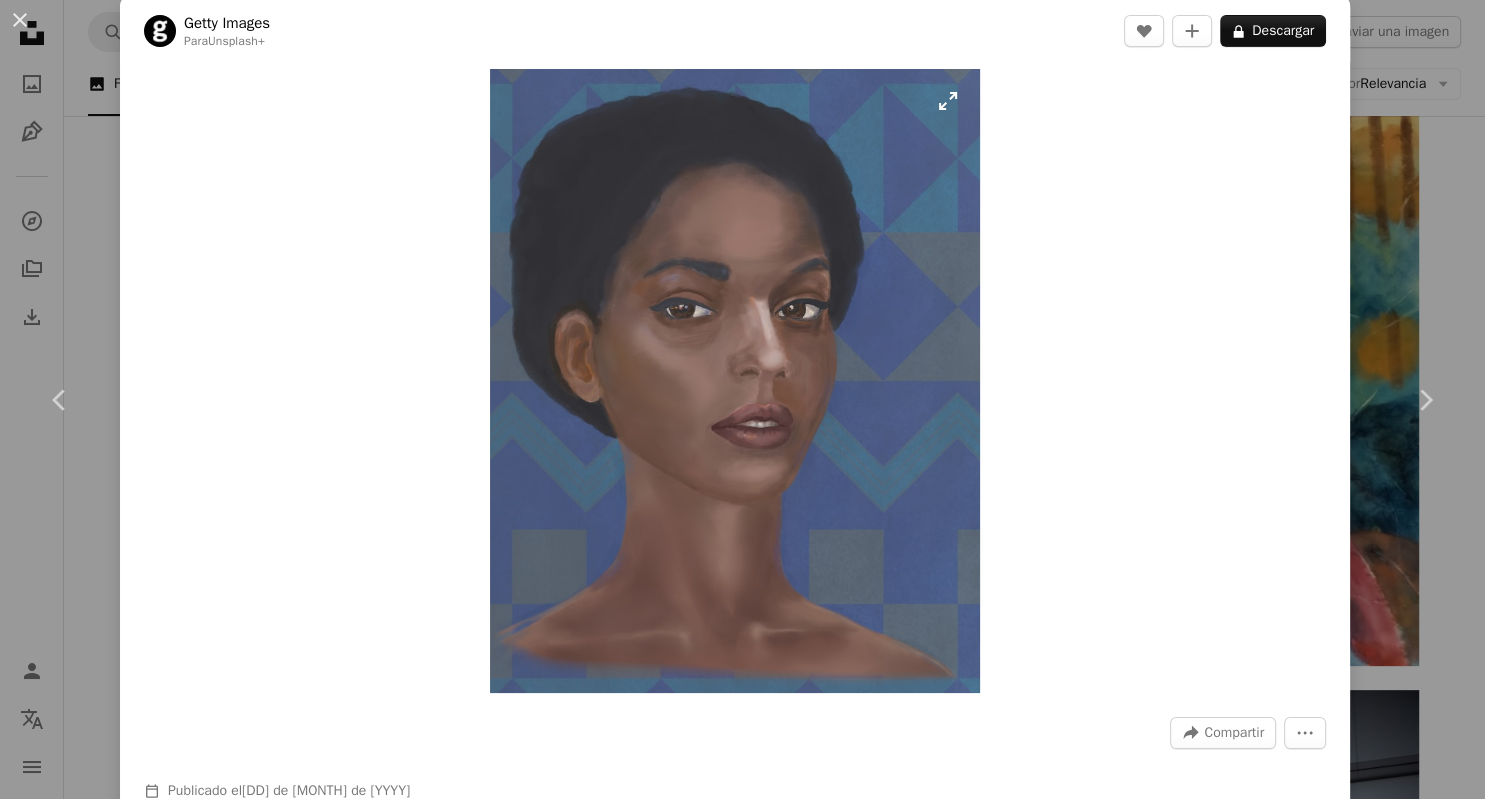 scroll, scrollTop: 0, scrollLeft: 0, axis: both 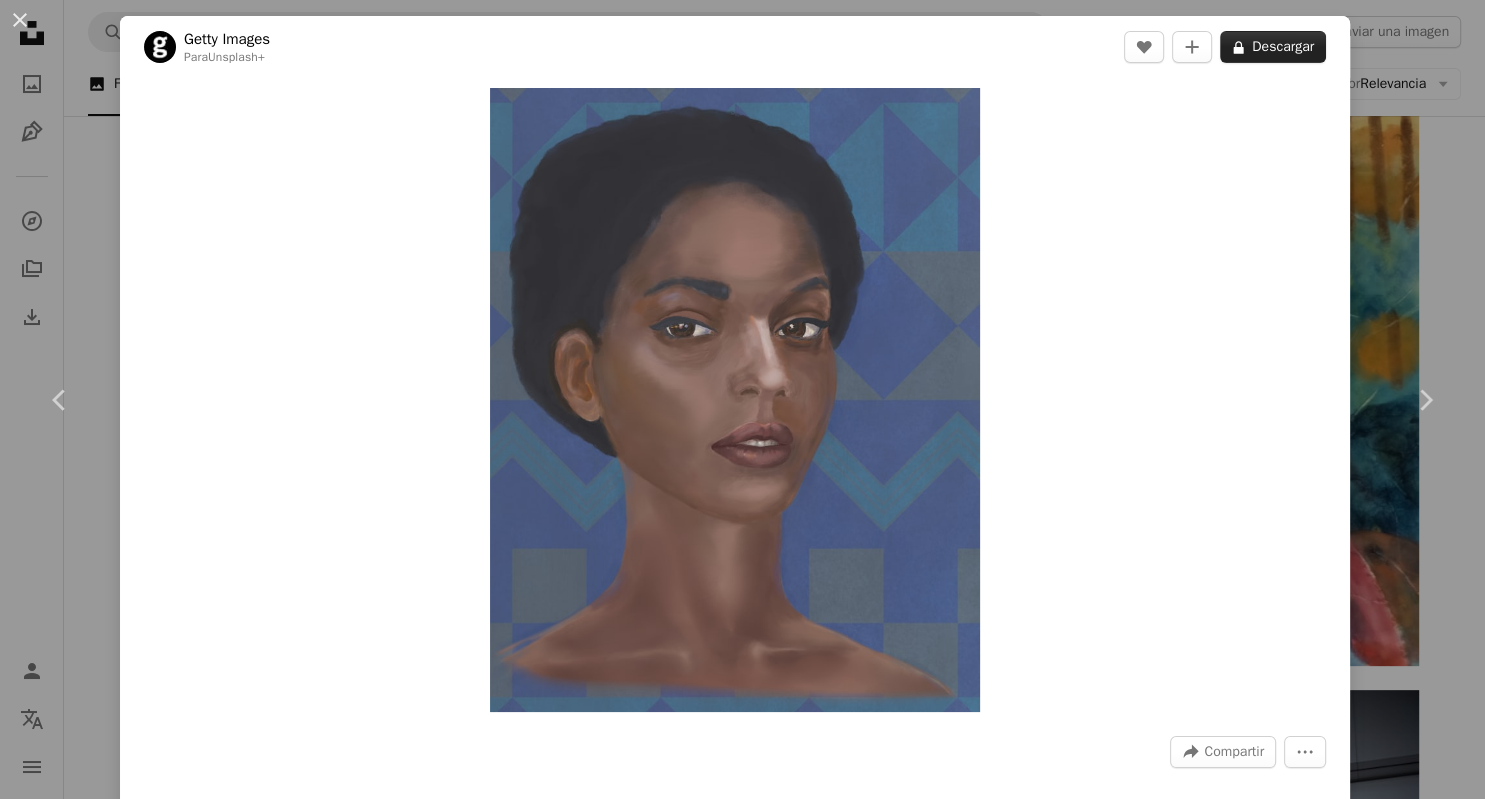 click on "A lock Descargar" at bounding box center [1273, 47] 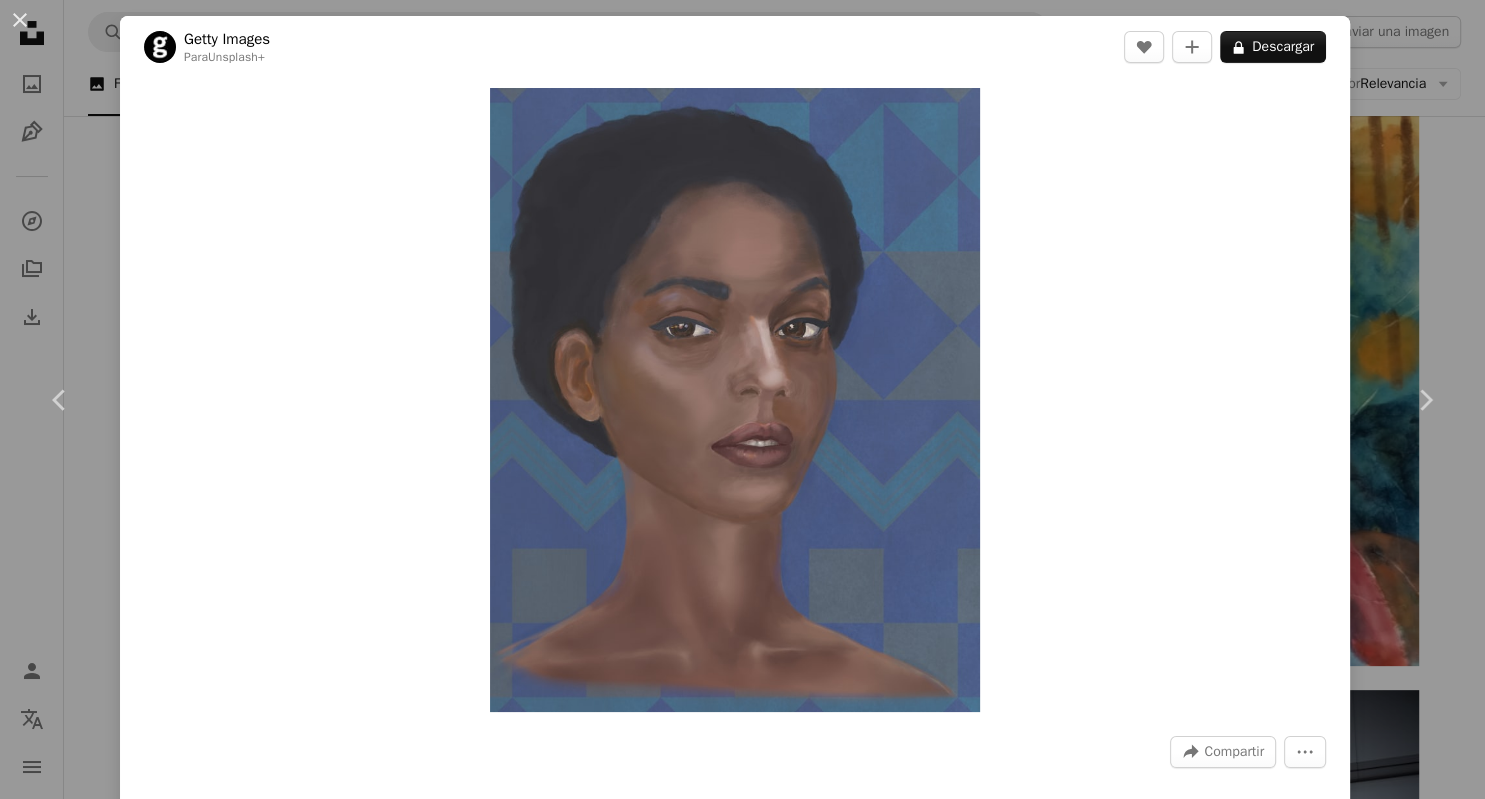 click on "An X shape" at bounding box center [20, 20] 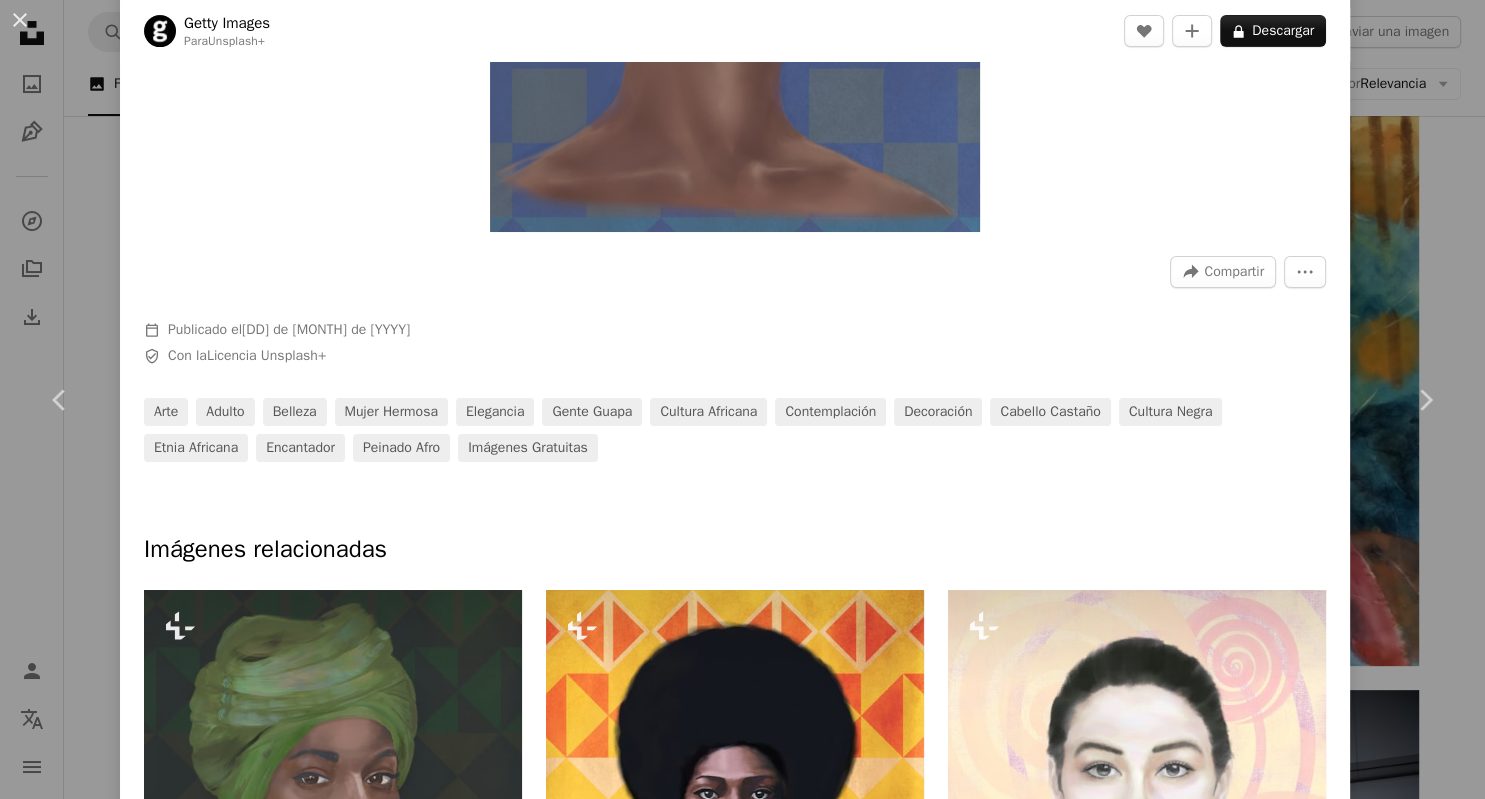 scroll, scrollTop: 0, scrollLeft: 0, axis: both 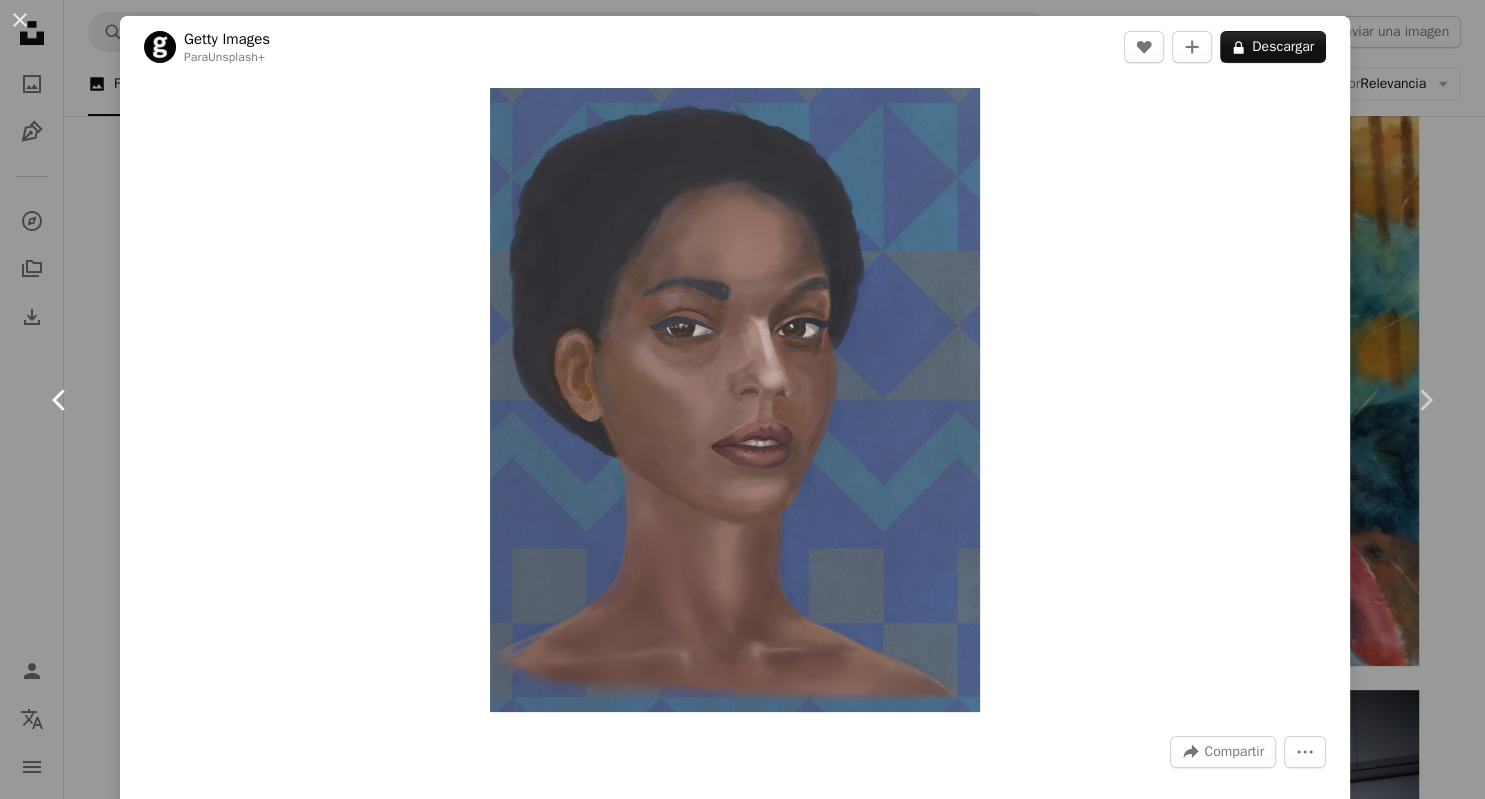 click on "Chevron left" 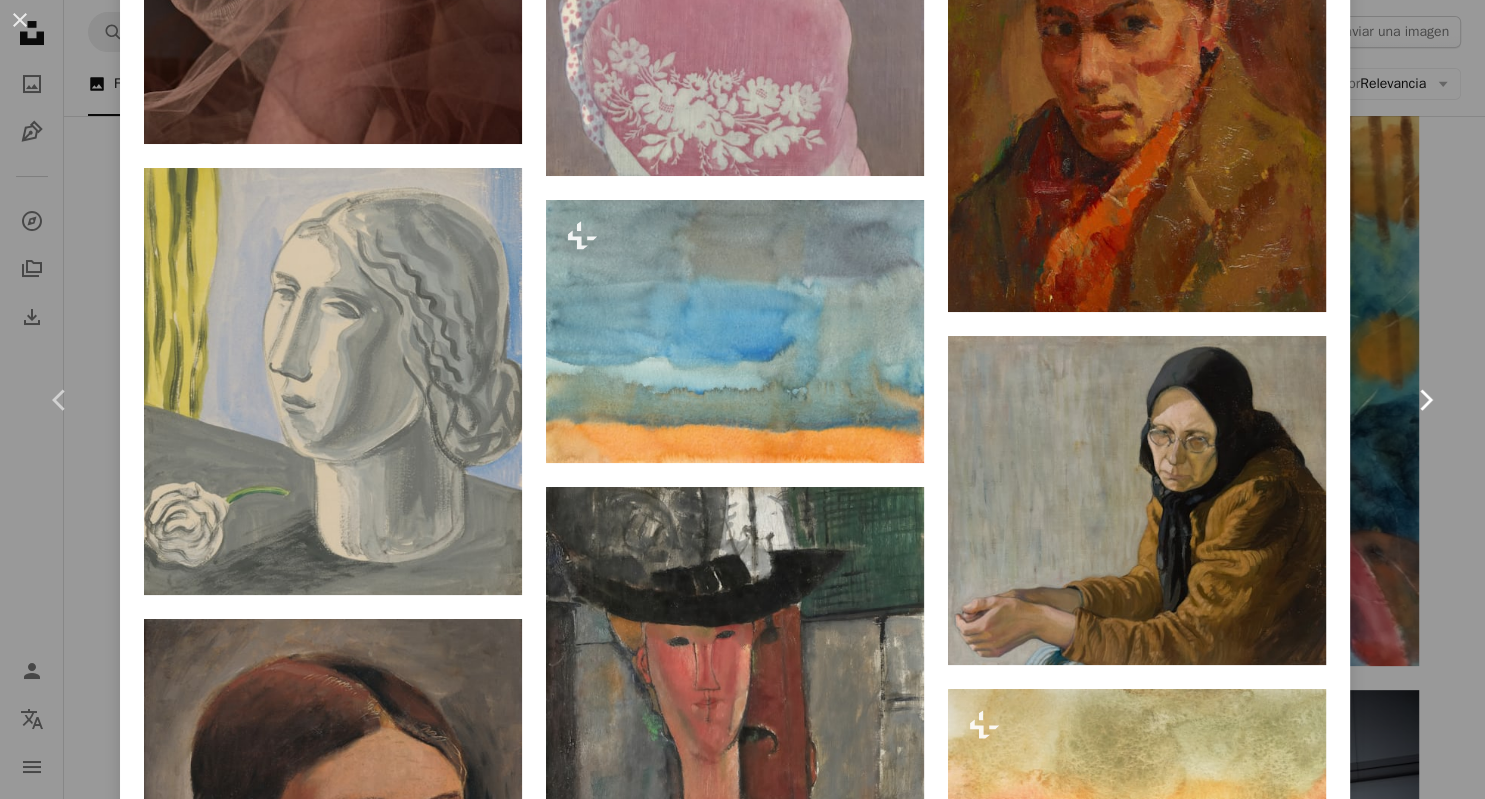 scroll, scrollTop: 13290, scrollLeft: 0, axis: vertical 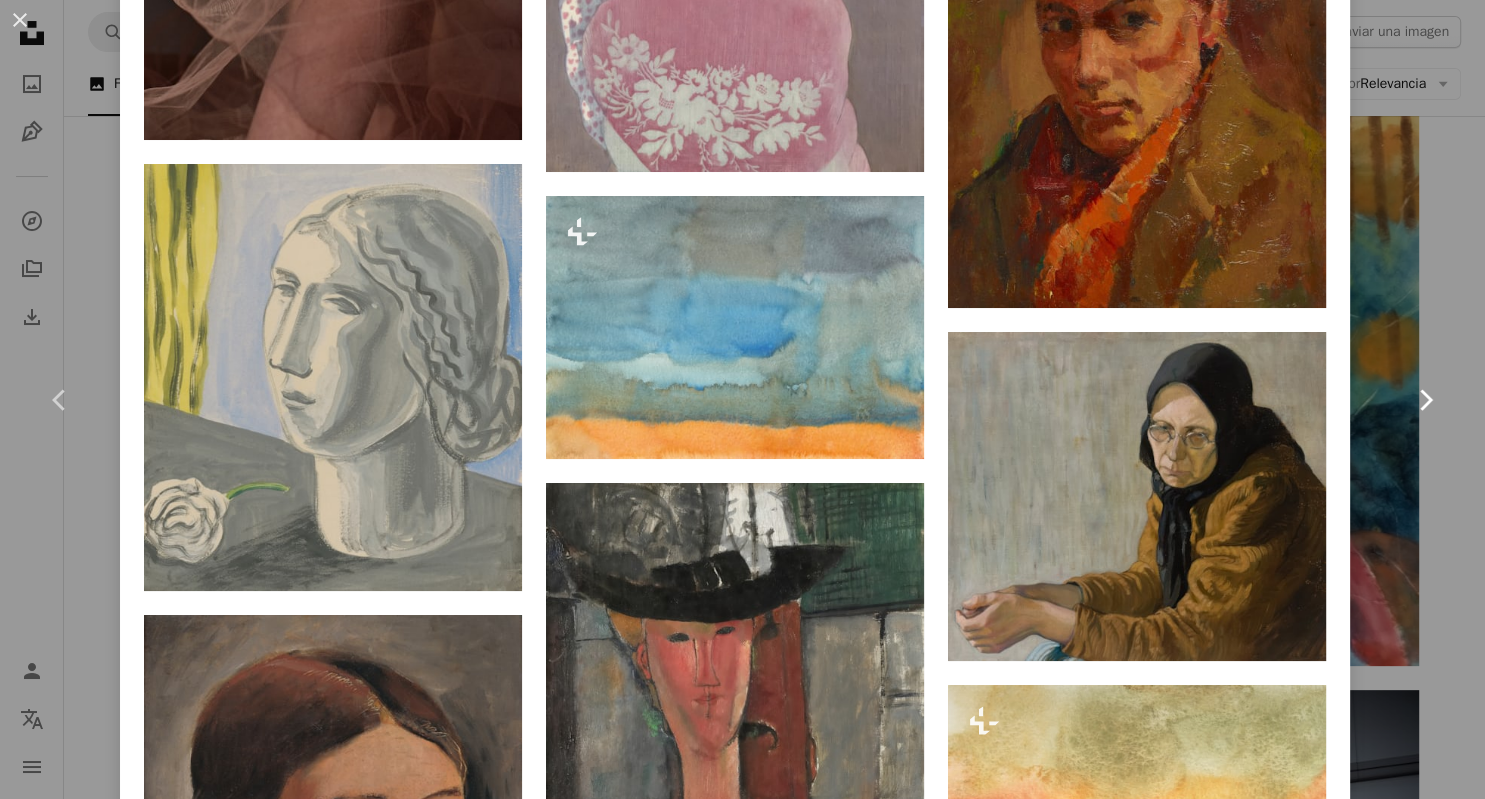 click on "Chevron right" 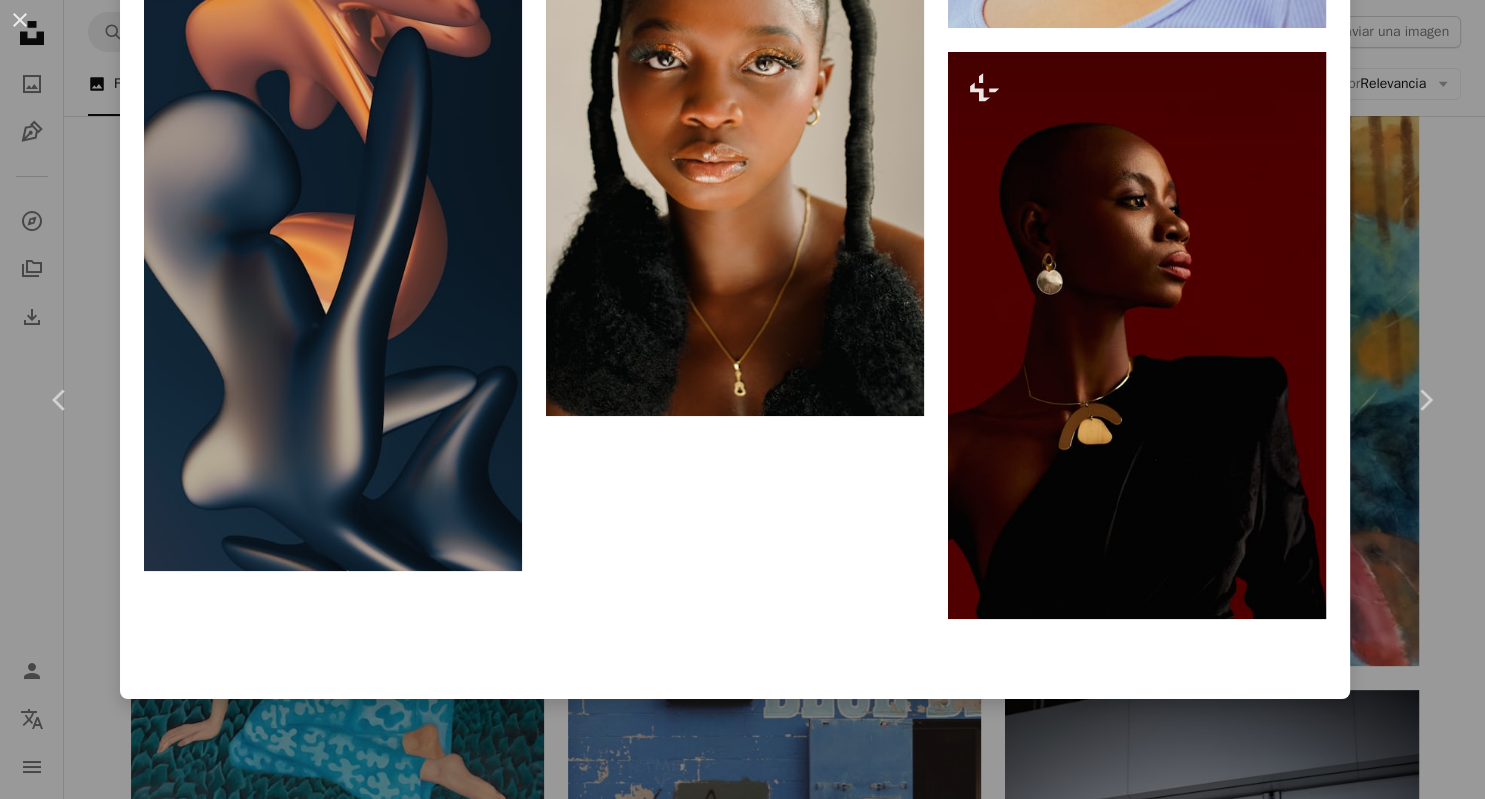 scroll, scrollTop: 0, scrollLeft: 0, axis: both 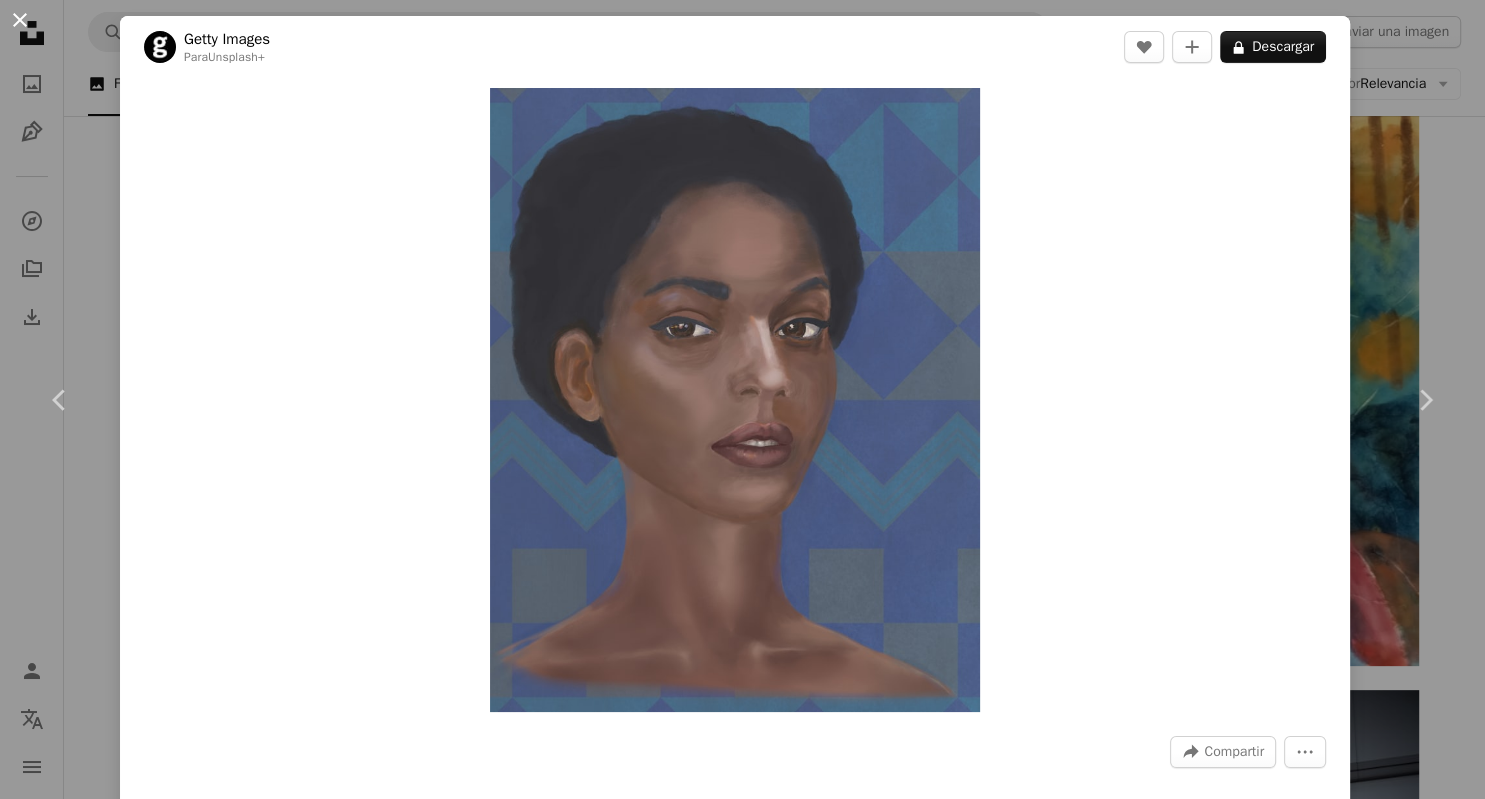 click on "An X shape" at bounding box center (20, 20) 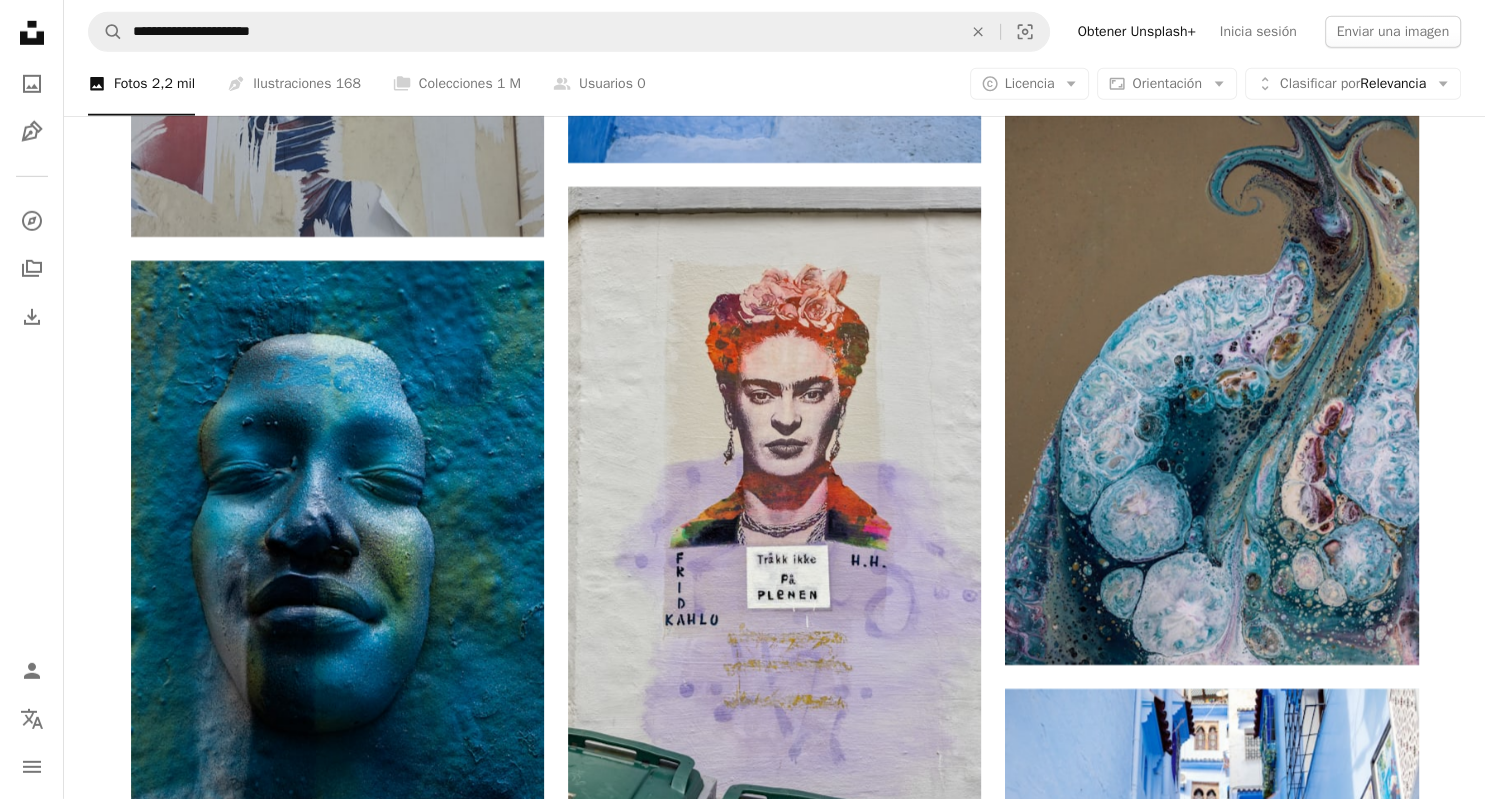 scroll, scrollTop: 13622, scrollLeft: 0, axis: vertical 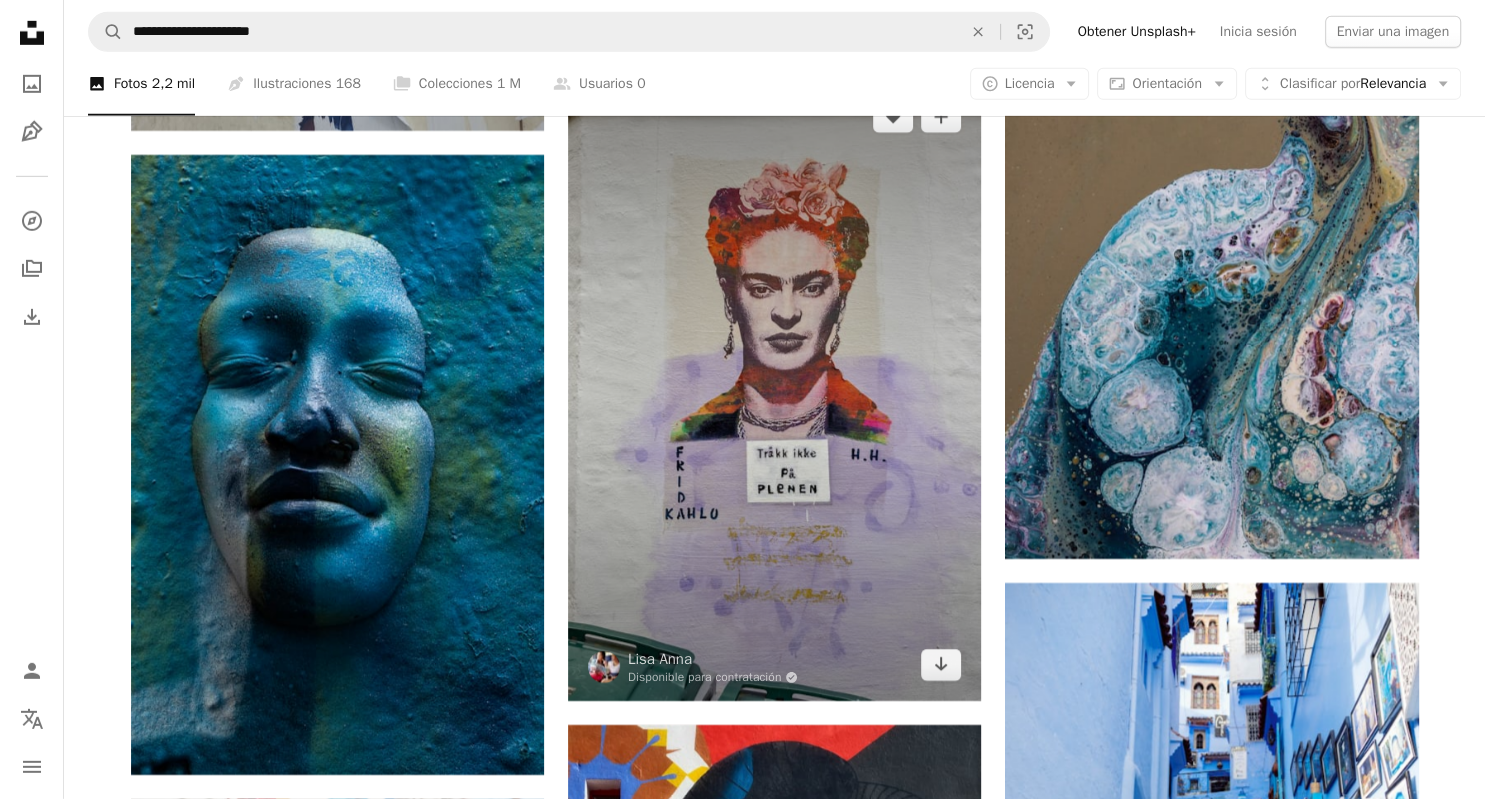 click at bounding box center [774, 391] 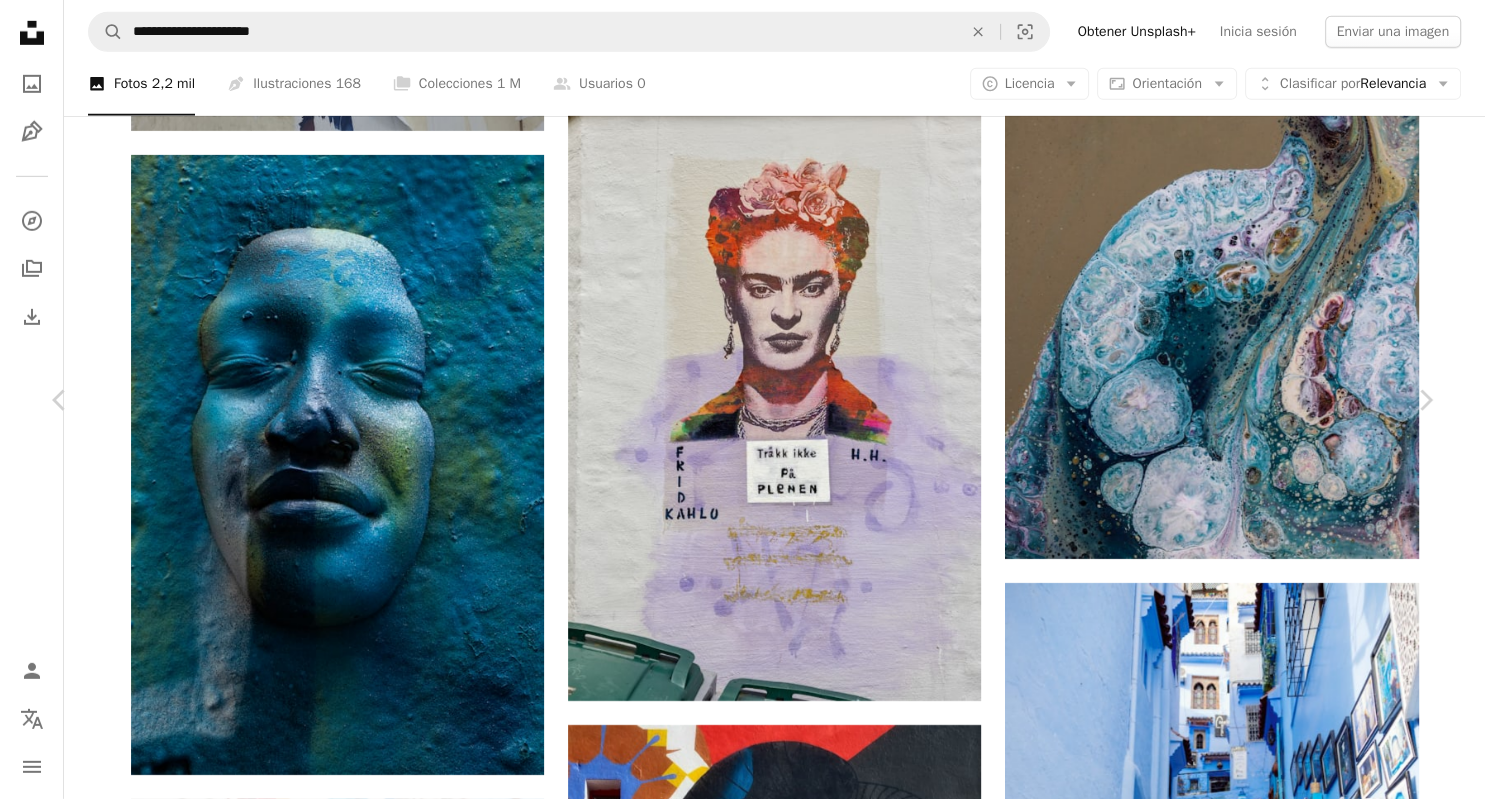 scroll, scrollTop: 1200, scrollLeft: 0, axis: vertical 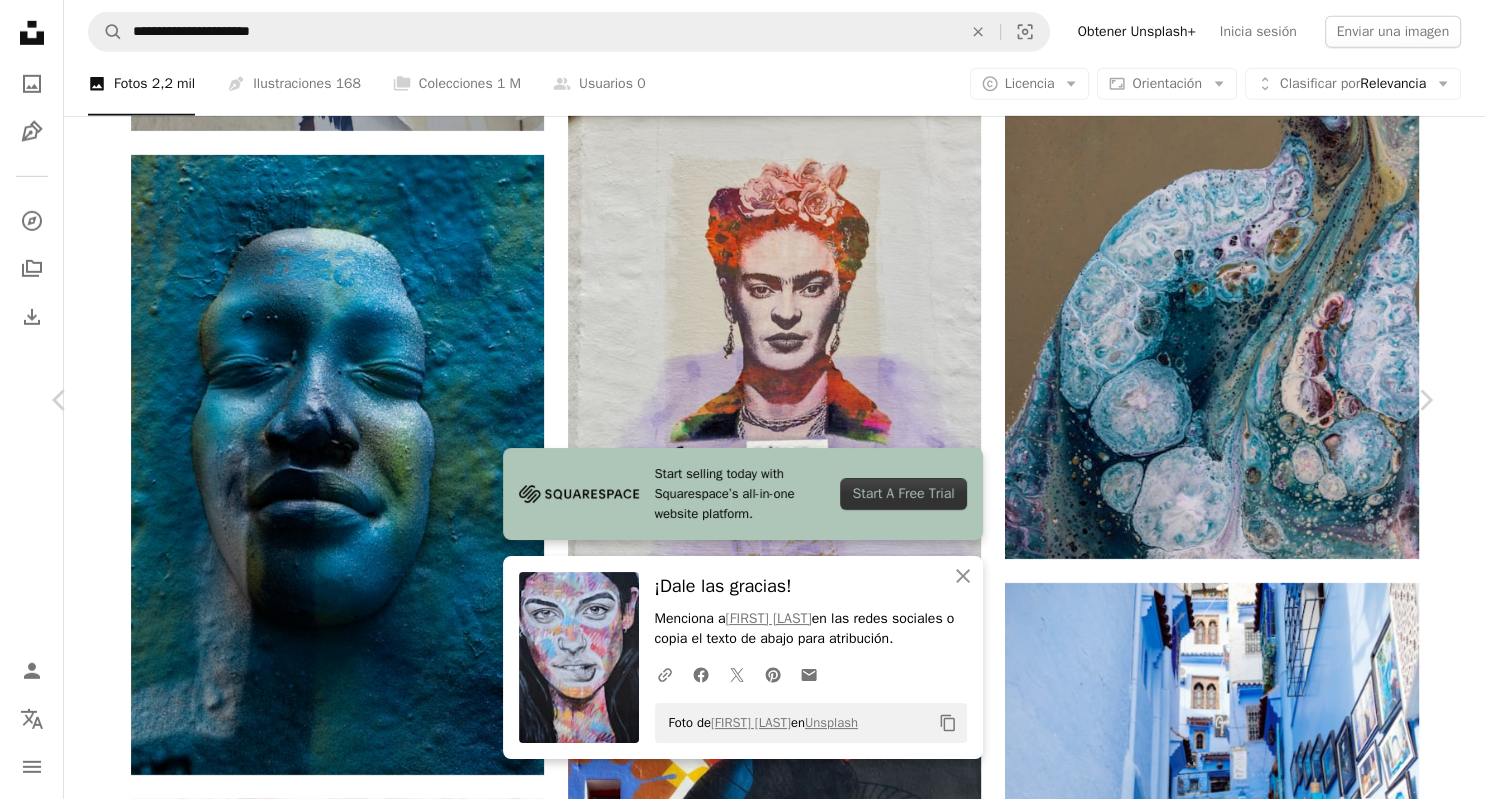click on "Zoom in" at bounding box center [735, 5836] 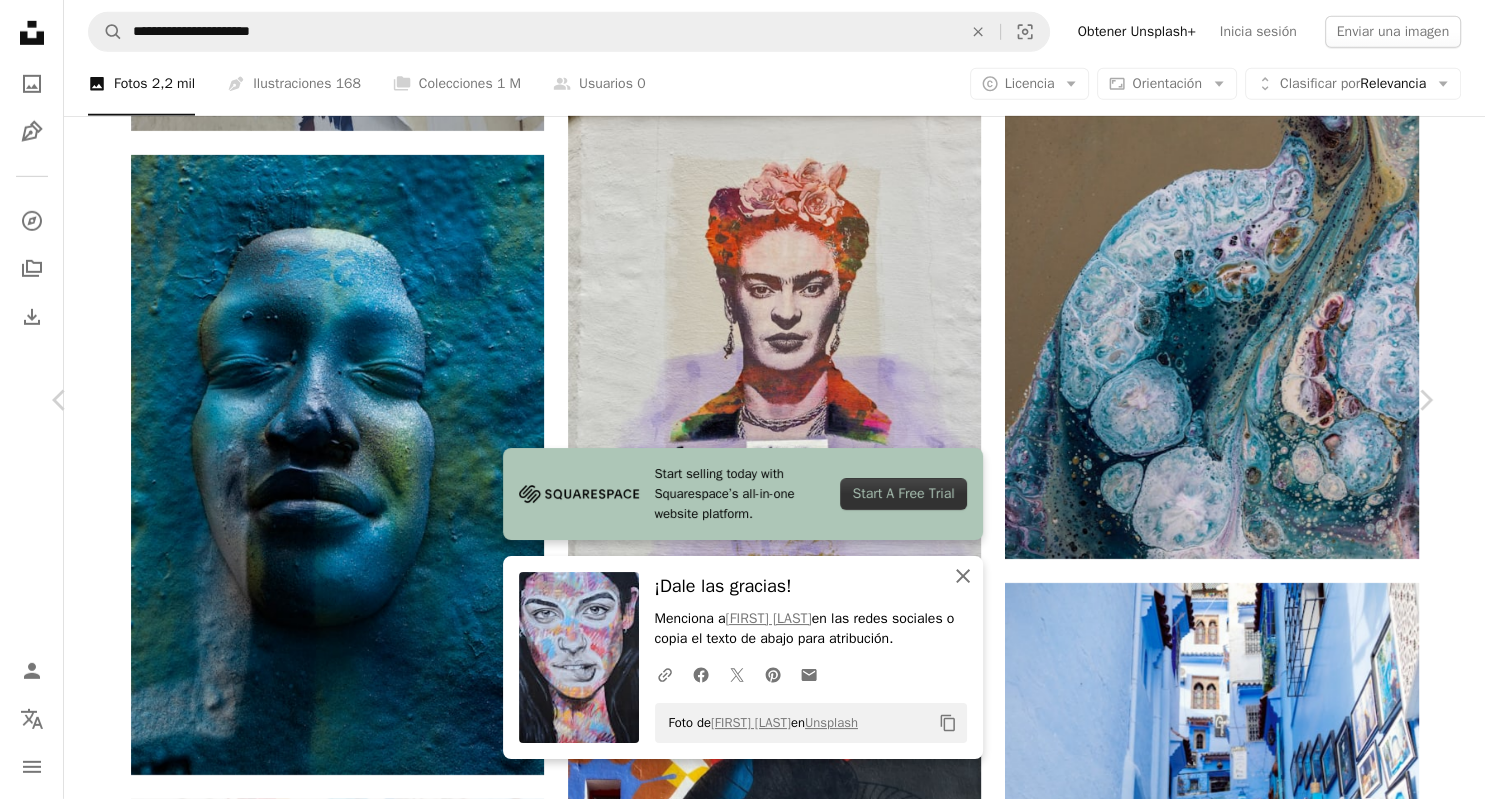 click on "An X shape" 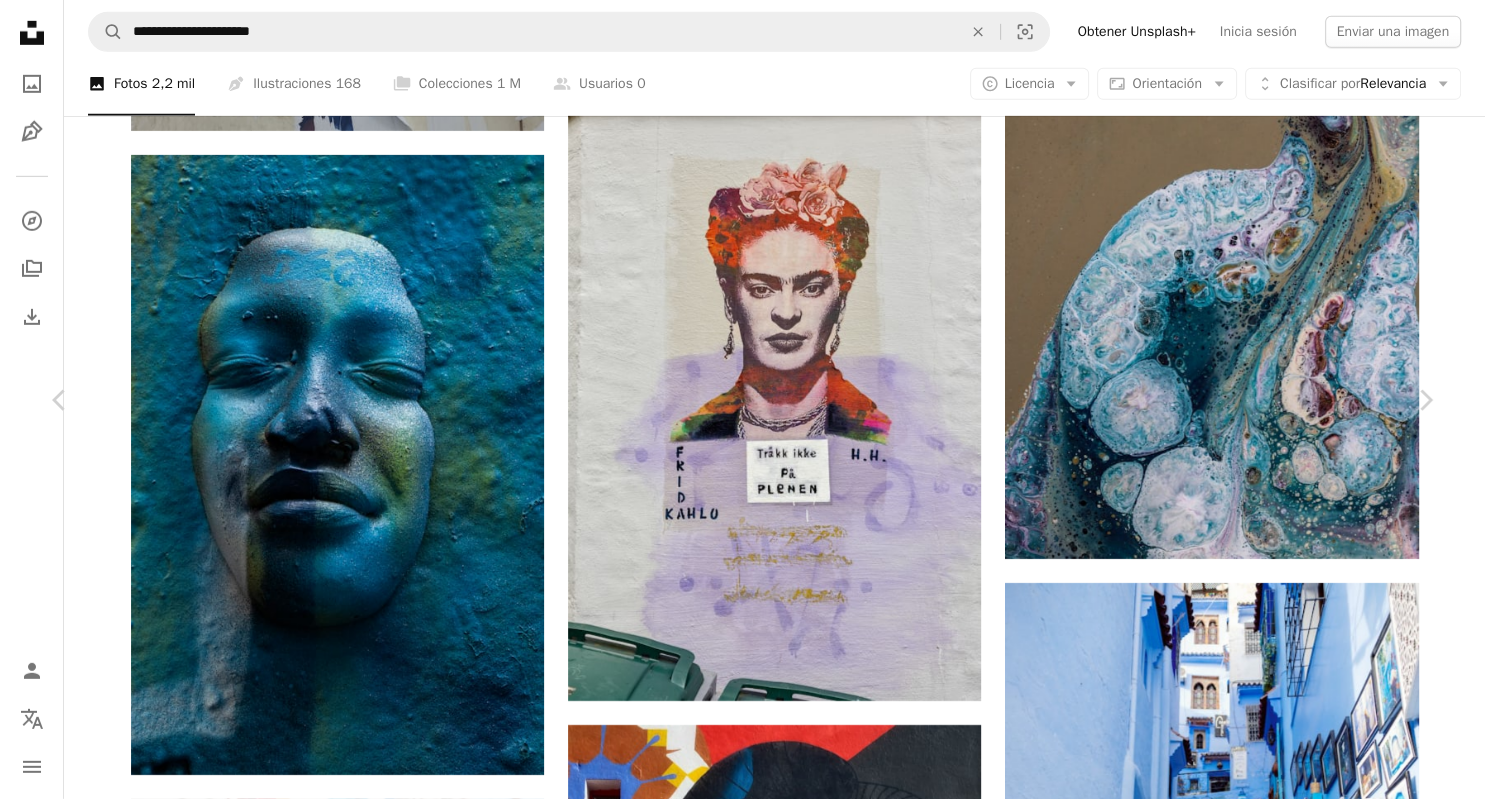 scroll, scrollTop: 8030, scrollLeft: 0, axis: vertical 